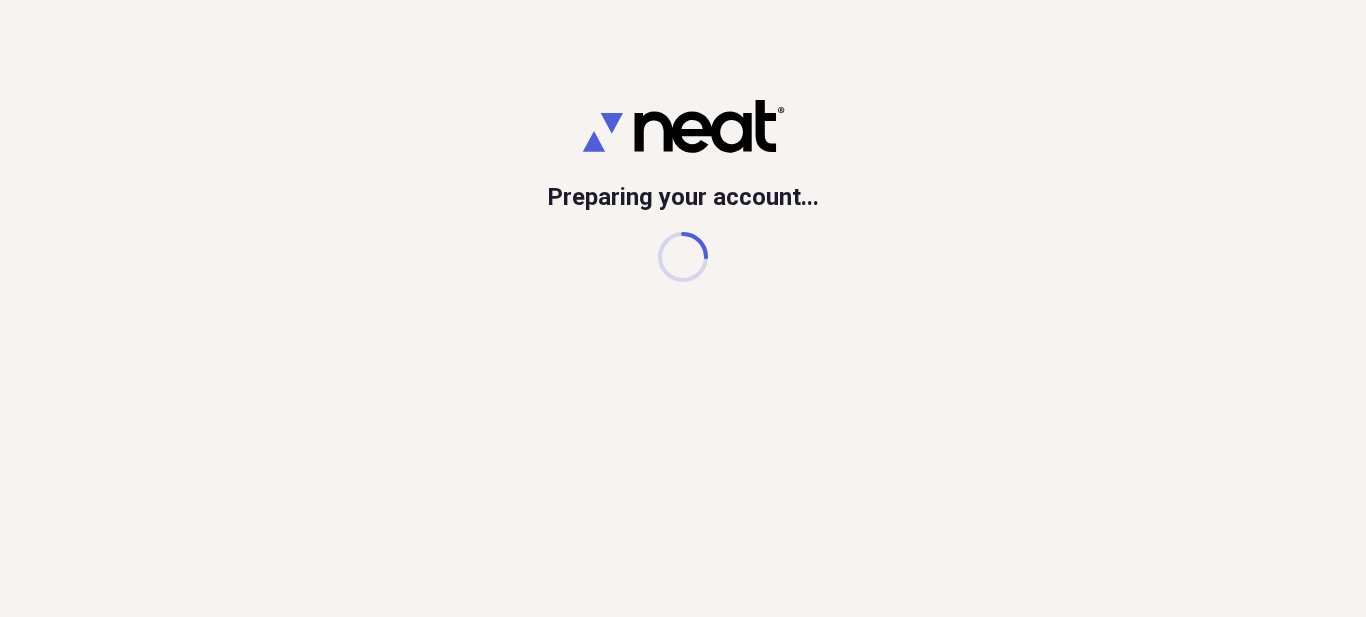 scroll, scrollTop: 0, scrollLeft: 0, axis: both 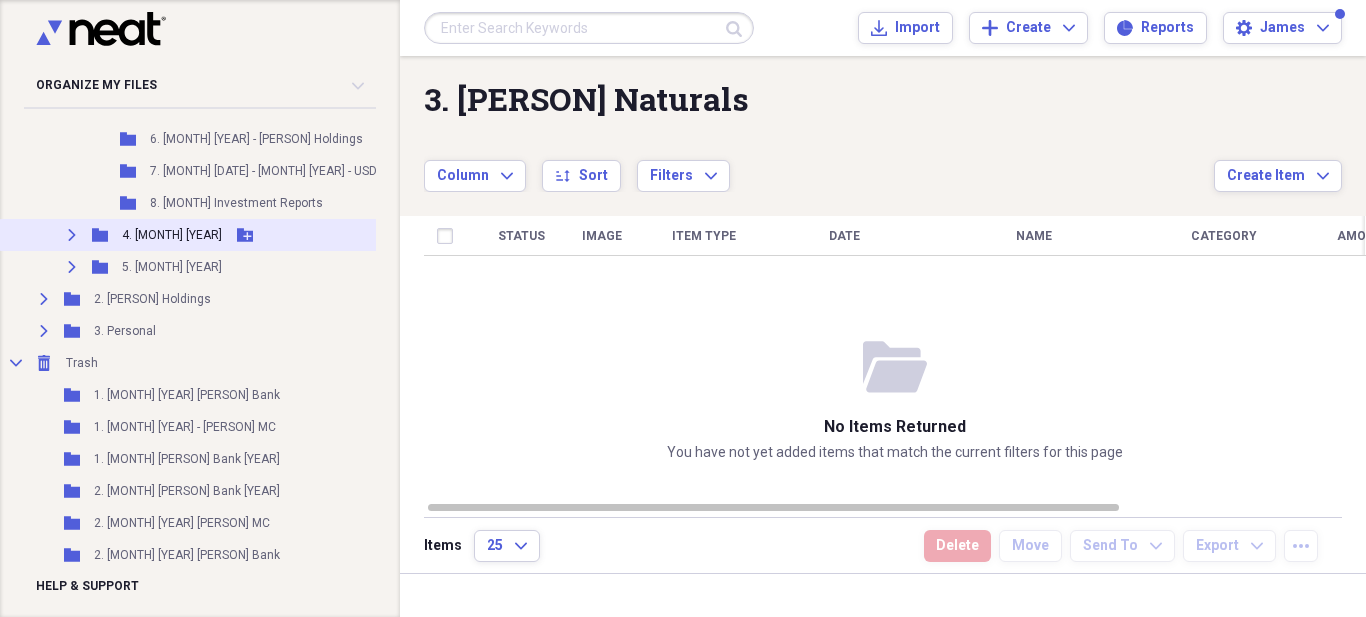click 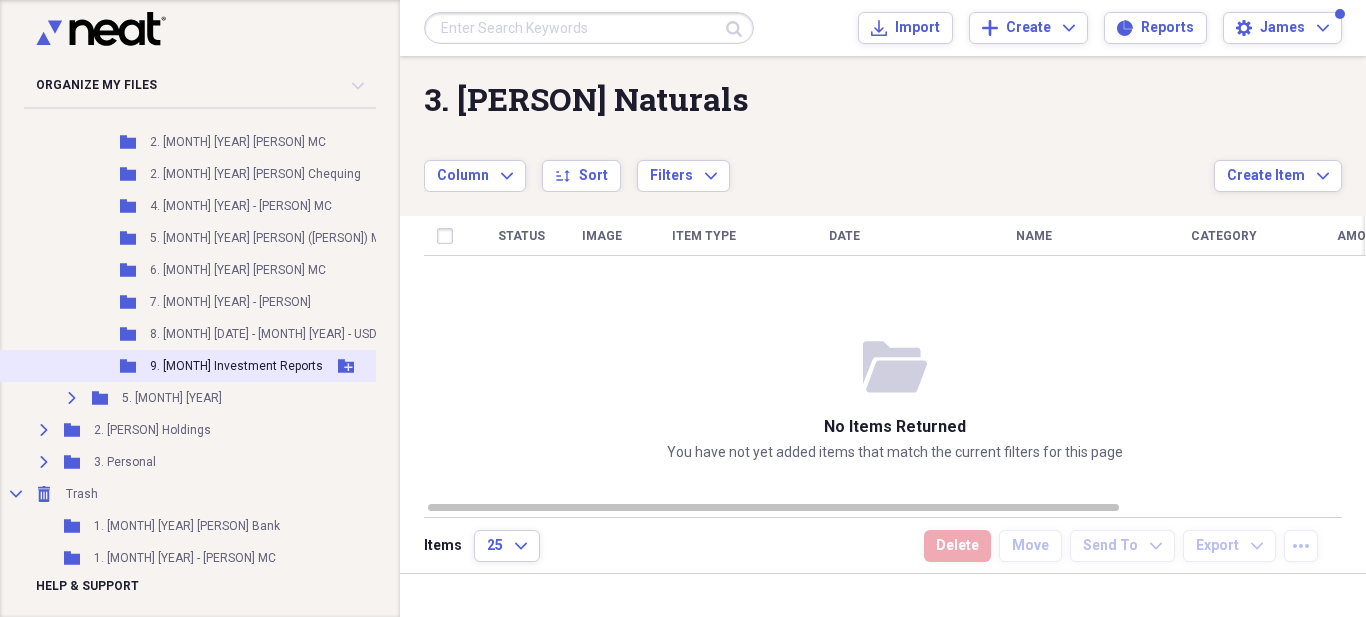 scroll, scrollTop: 2434, scrollLeft: 0, axis: vertical 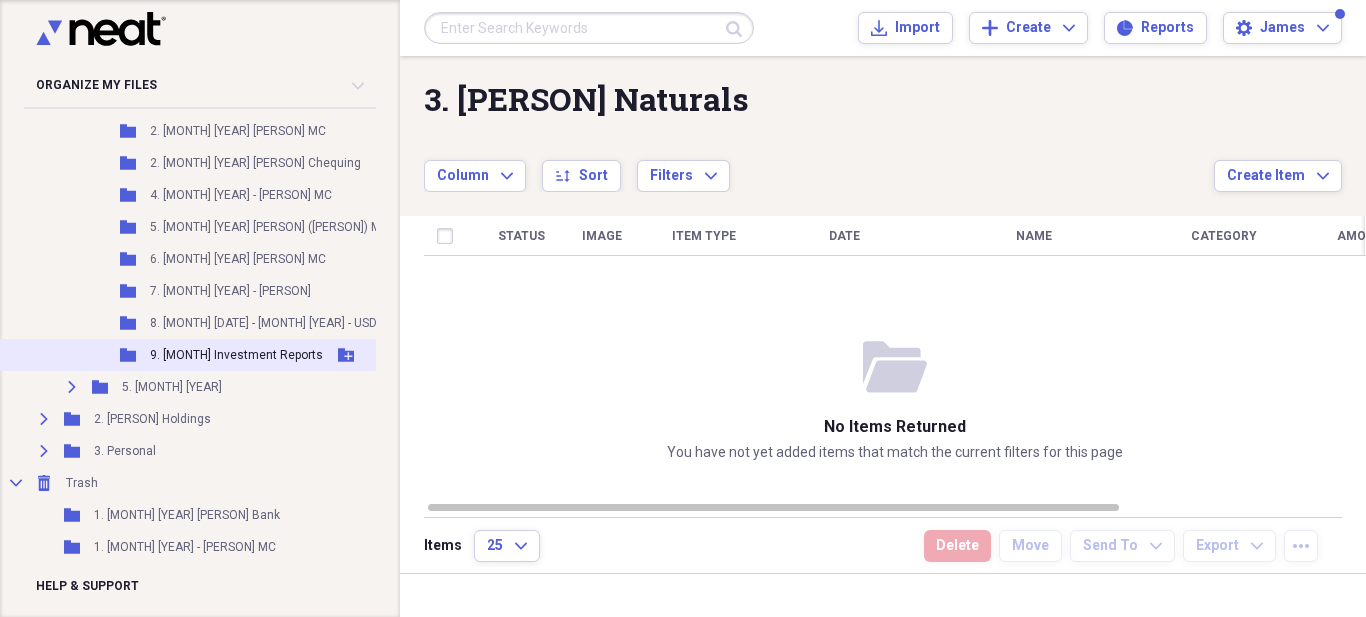 click on "Folder 9. [MONTH] Investment Reports Add Folder" at bounding box center [252, 355] 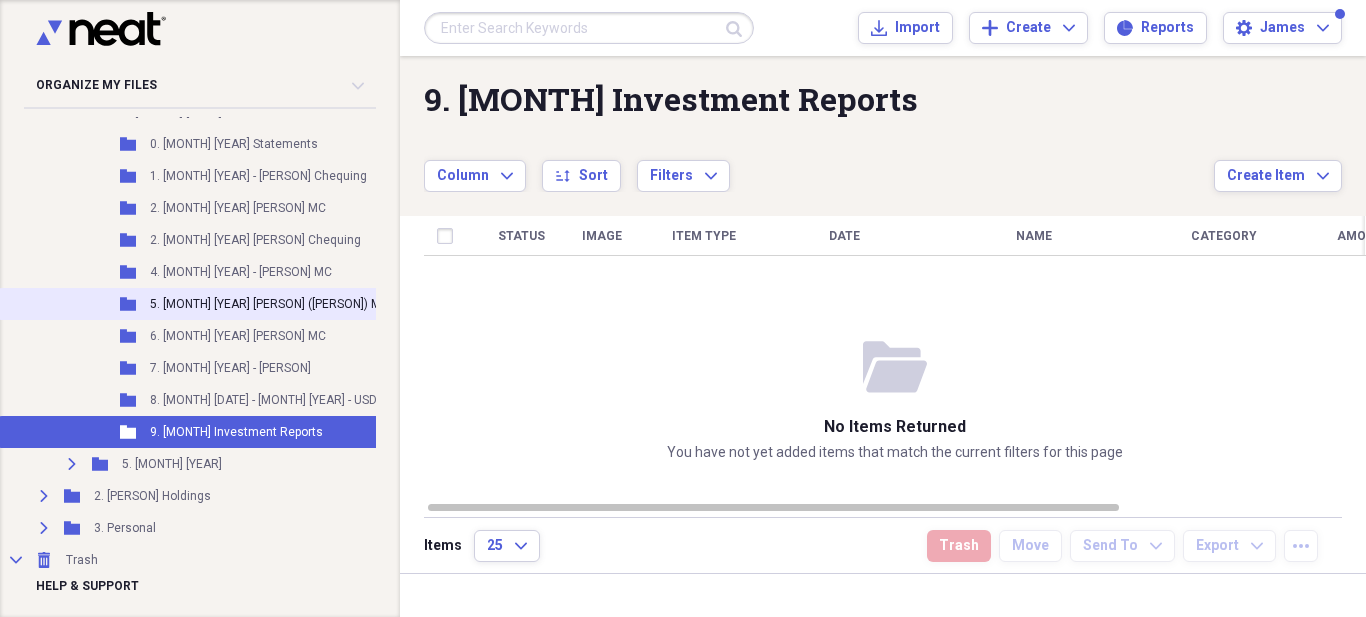scroll, scrollTop: 2334, scrollLeft: 0, axis: vertical 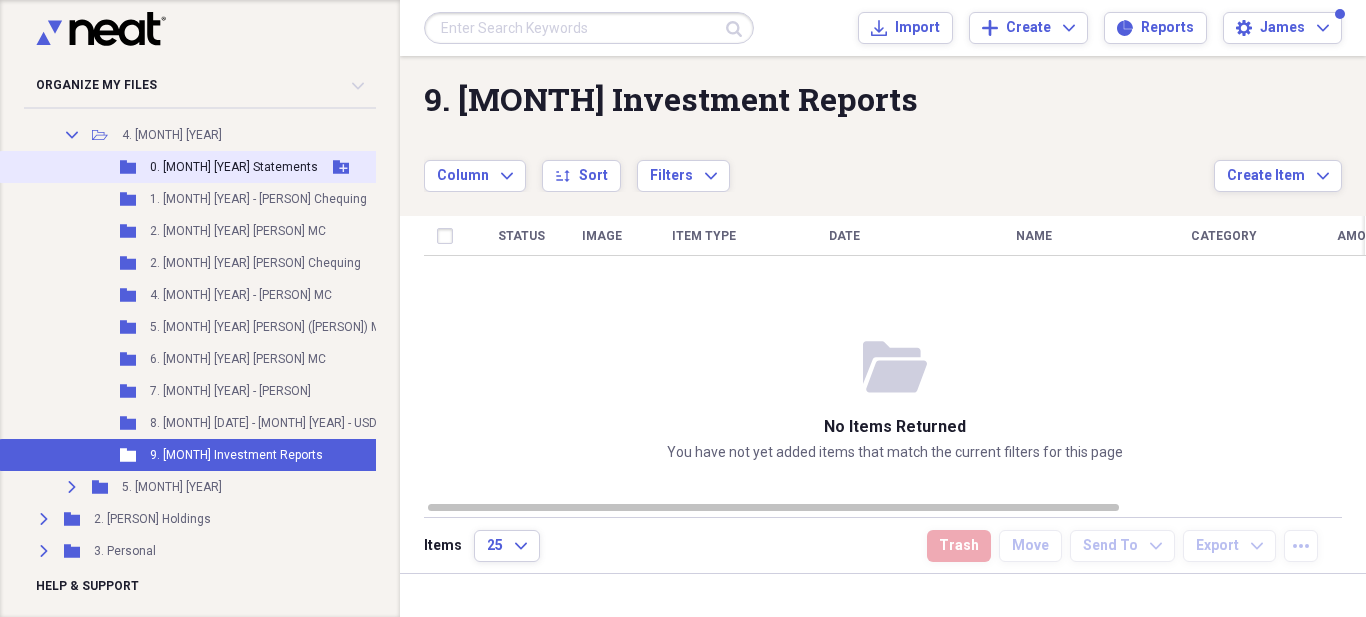 click on "0. [MONTH] [YEAR] Statements" at bounding box center [234, 167] 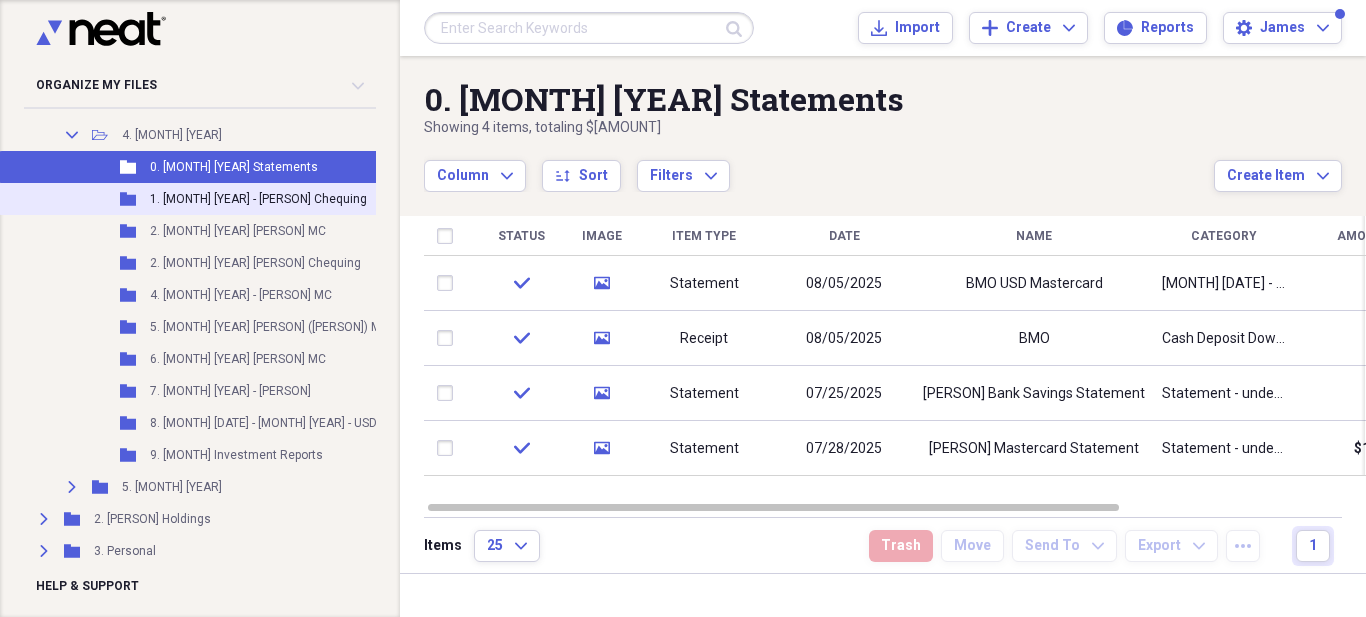click 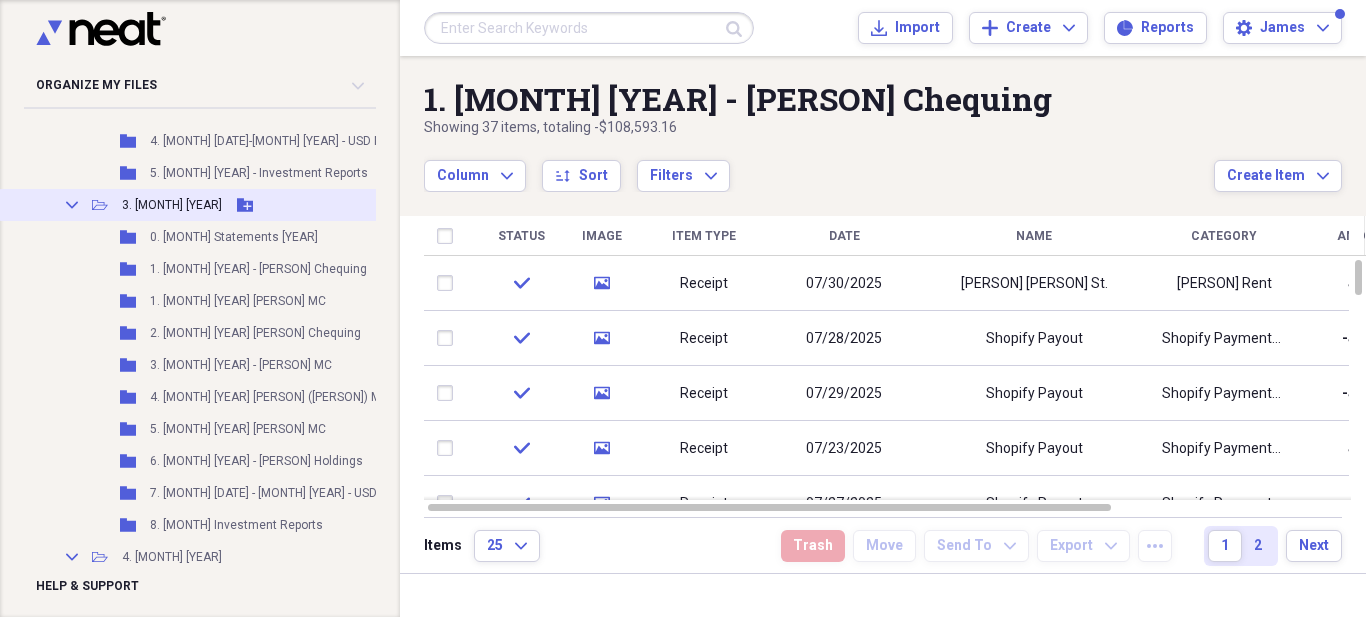 scroll, scrollTop: 1934, scrollLeft: 0, axis: vertical 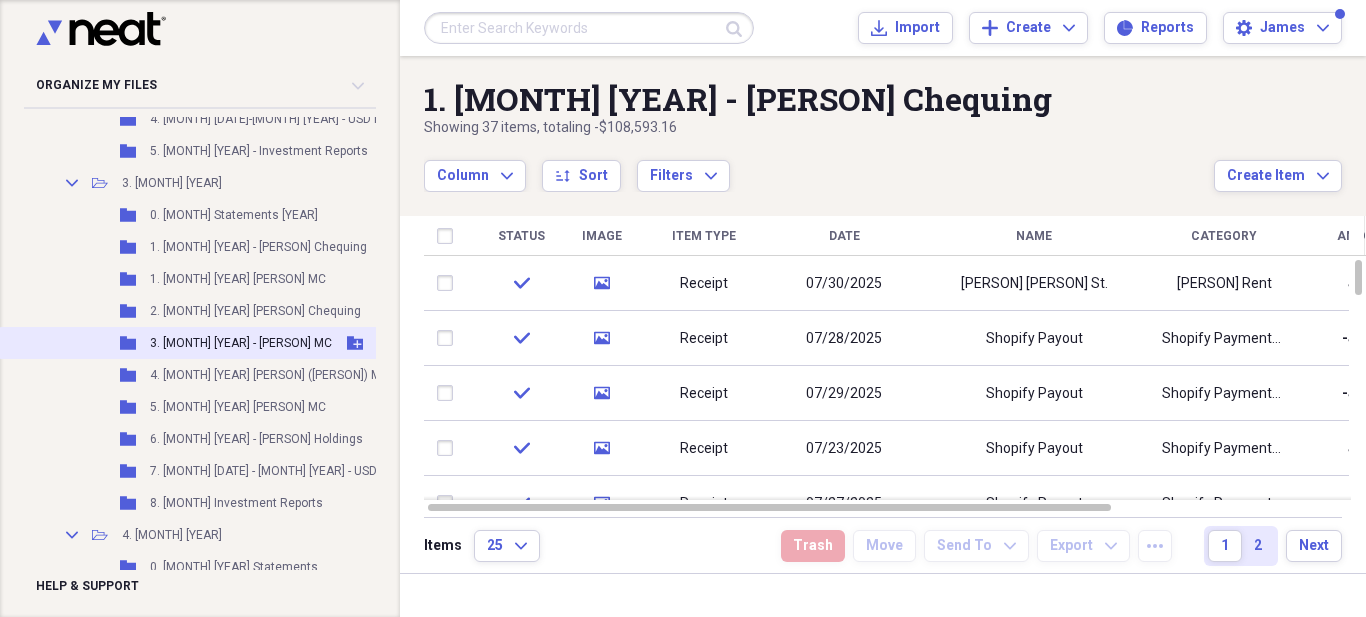 click on "3. [MONTH] [YEAR] - [PERSON] MC" at bounding box center [241, 343] 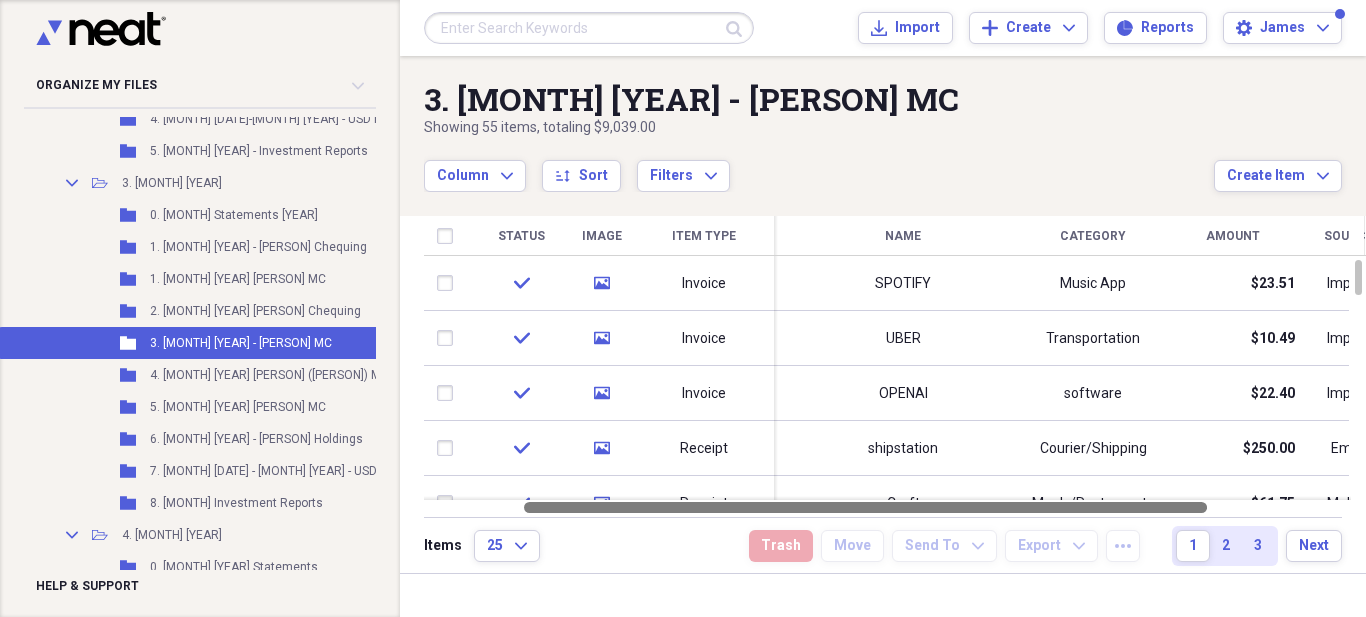 drag, startPoint x: 1058, startPoint y: 508, endPoint x: 1154, endPoint y: 503, distance: 96.13012 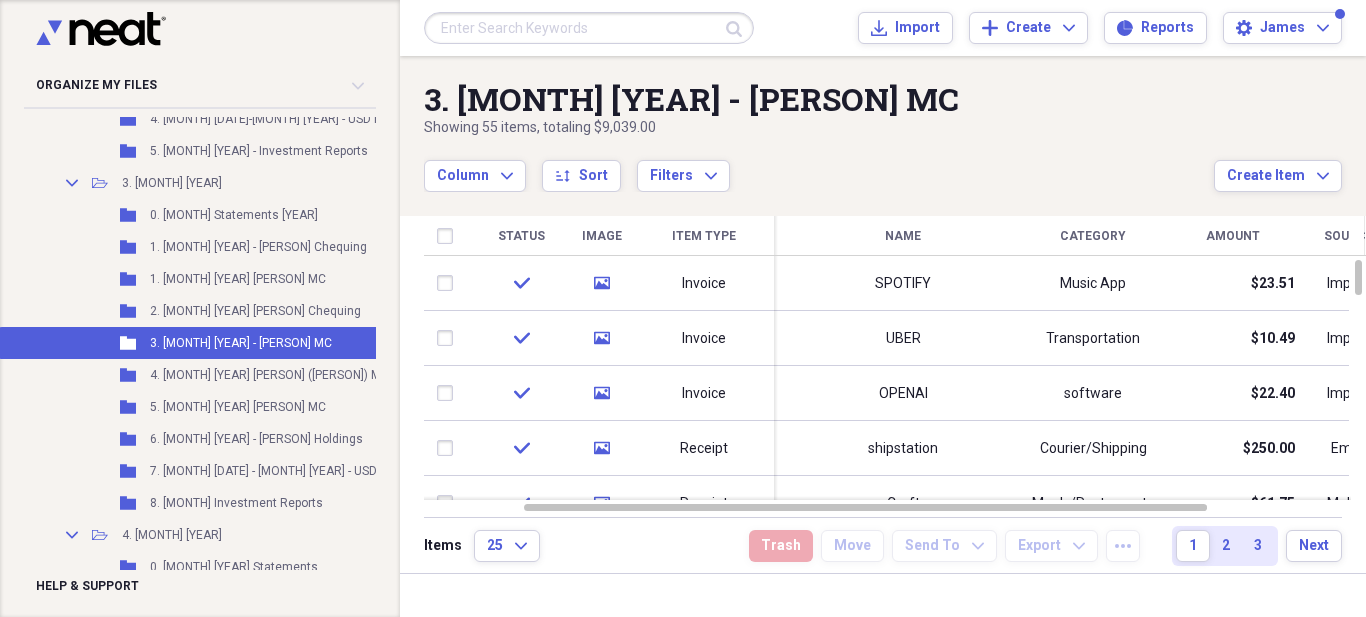 click on "Amount" at bounding box center (1233, 236) 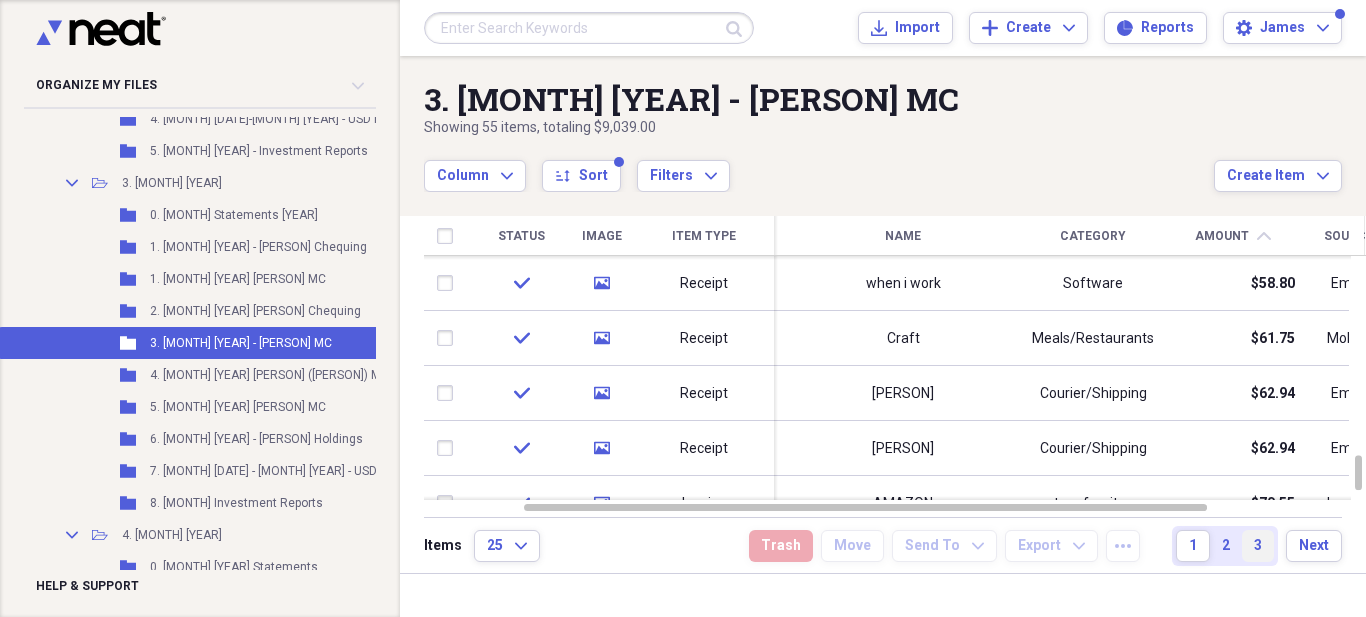 click on "3" at bounding box center [1258, 546] 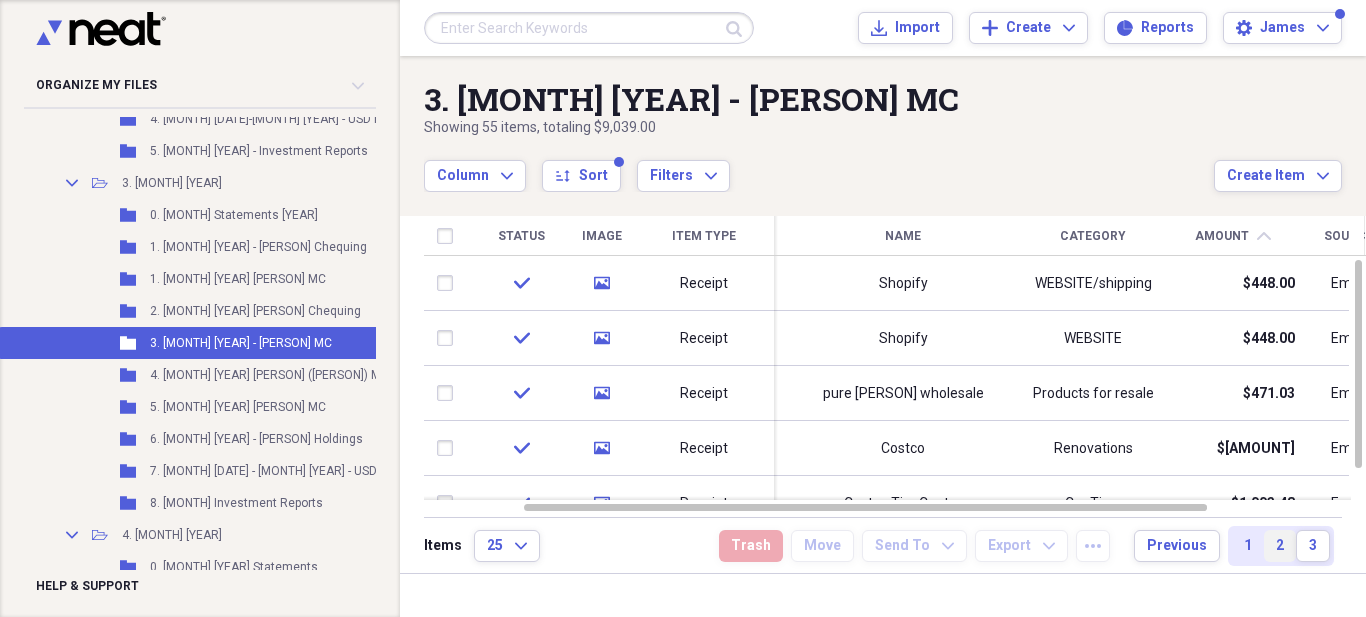 click on "2" at bounding box center (1280, 546) 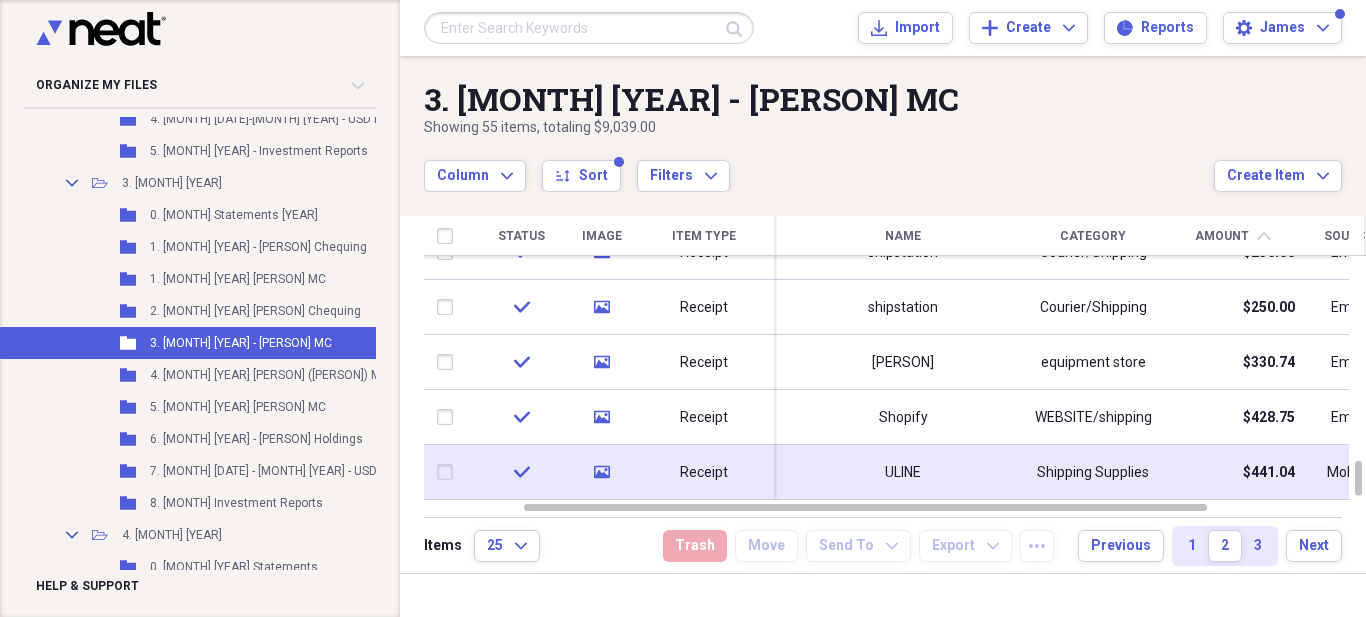 click on "ULINE" at bounding box center (903, 472) 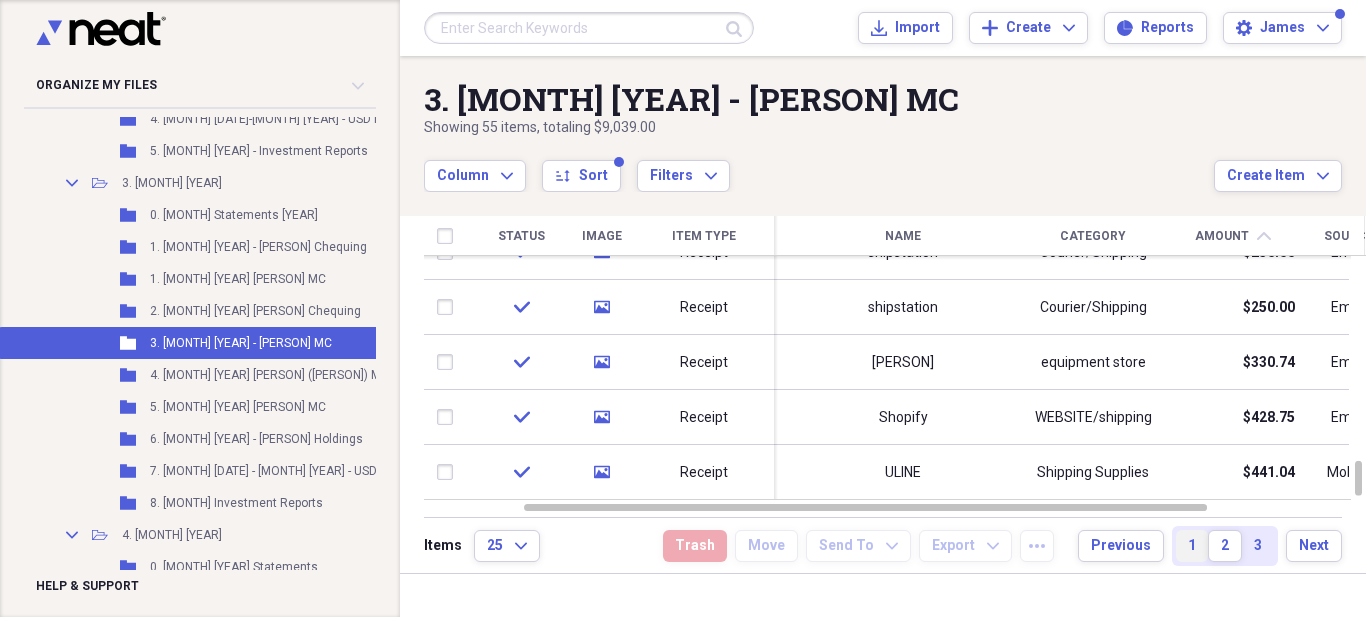 click on "1" at bounding box center (1192, 546) 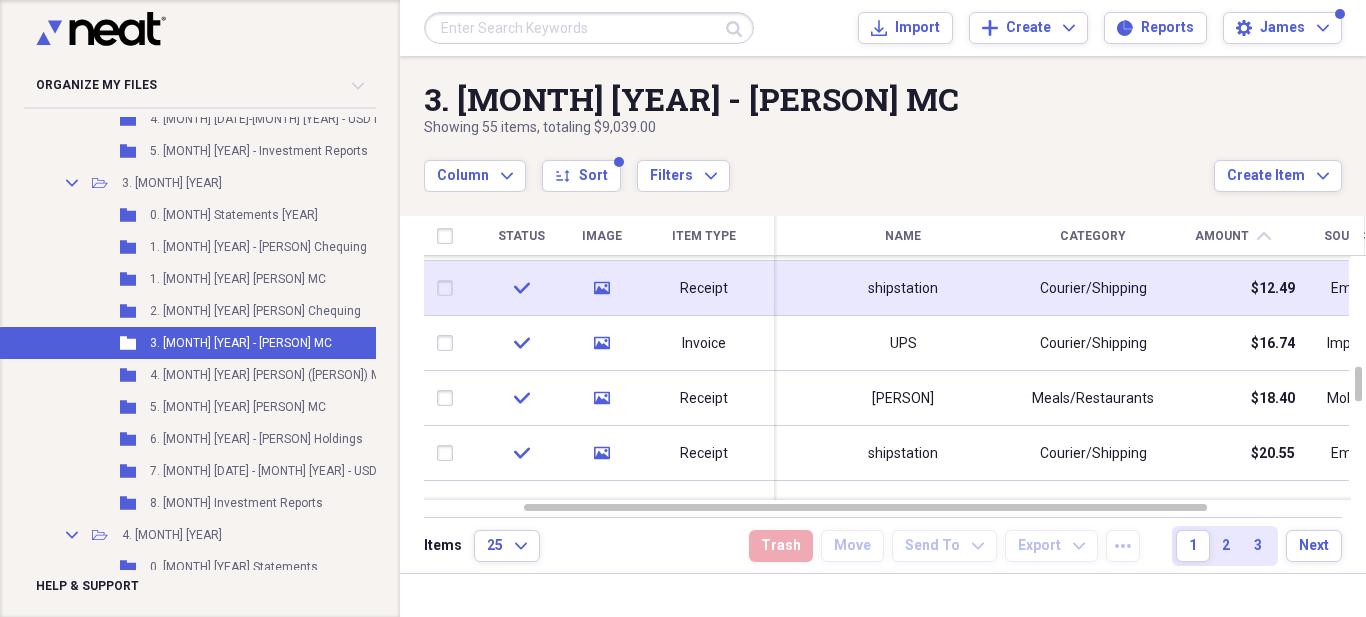 click on "shipstation" at bounding box center [903, 289] 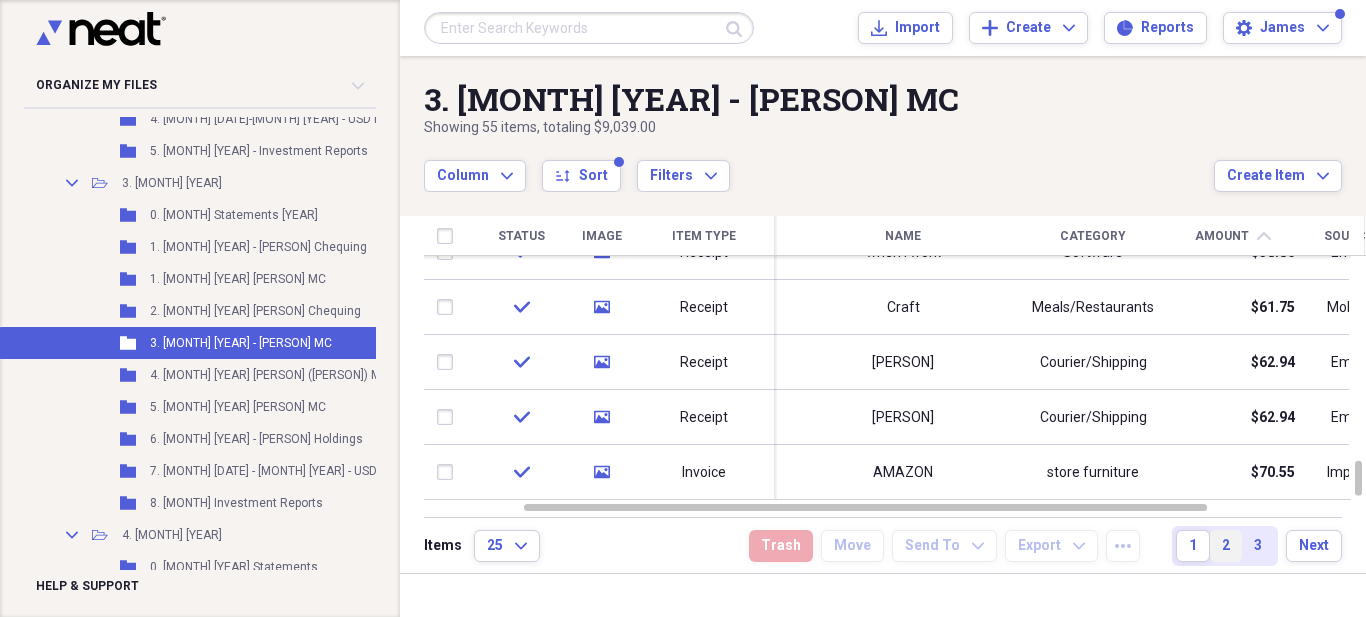 click on "2" at bounding box center [1226, 546] 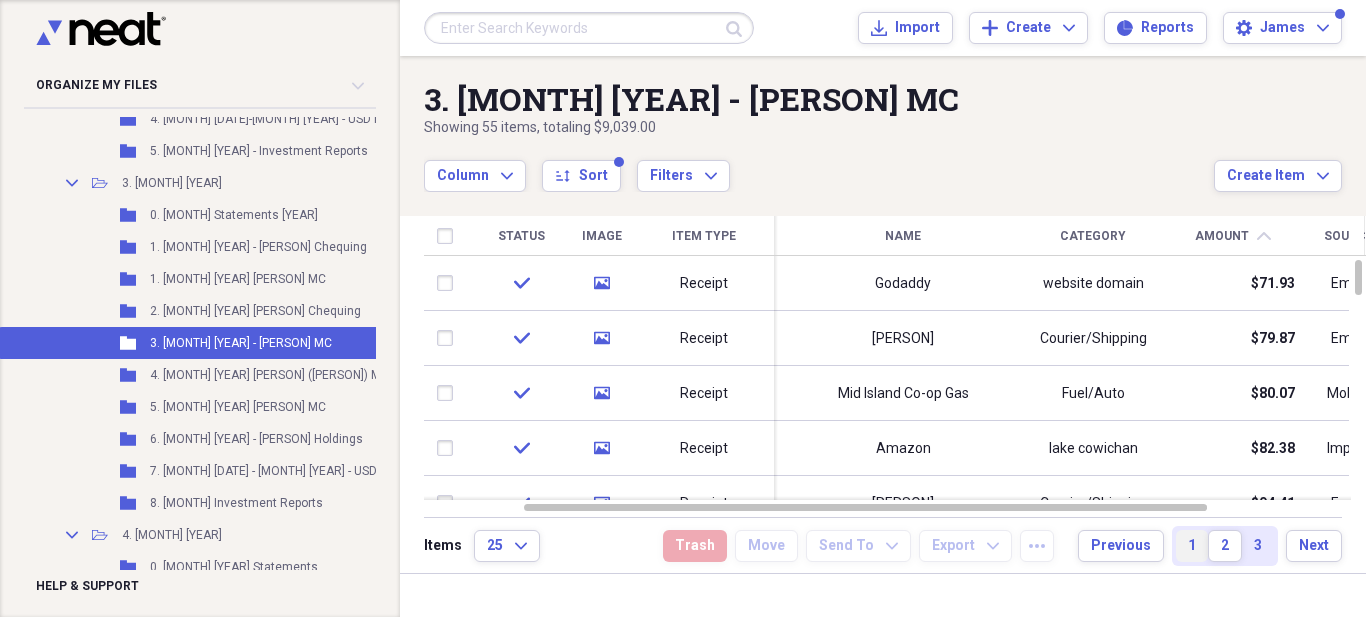 click on "1" at bounding box center (1192, 546) 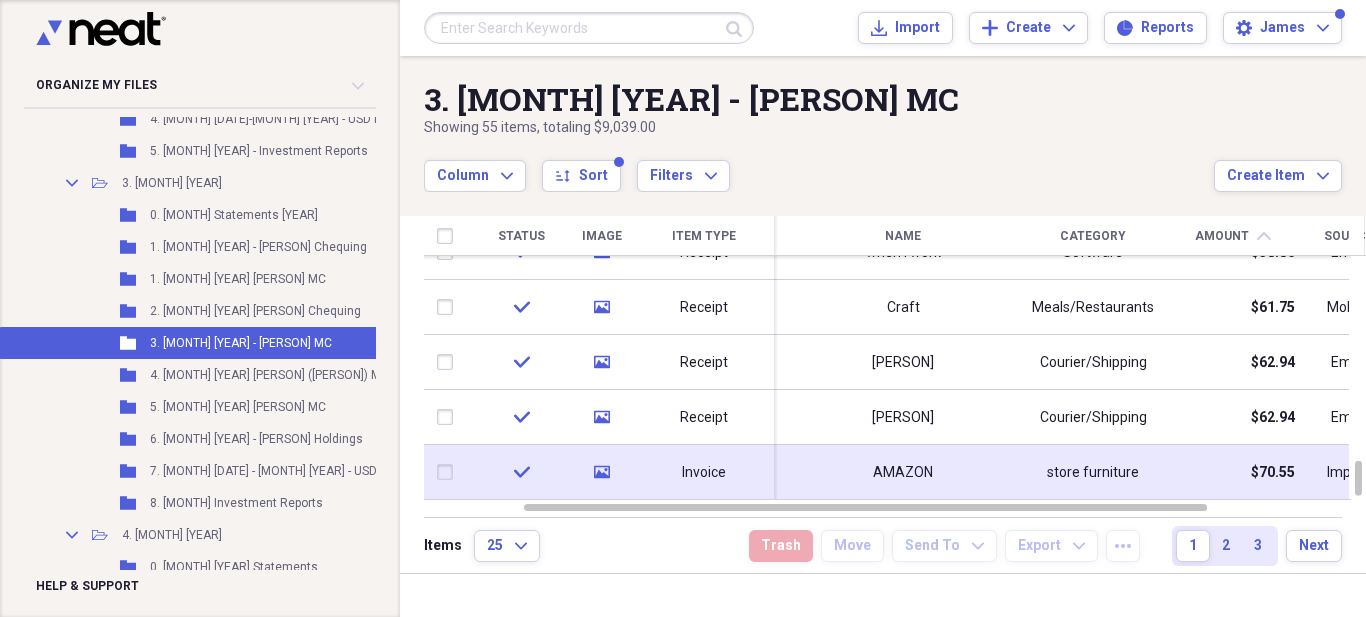 click on "AMAZON" at bounding box center [903, 473] 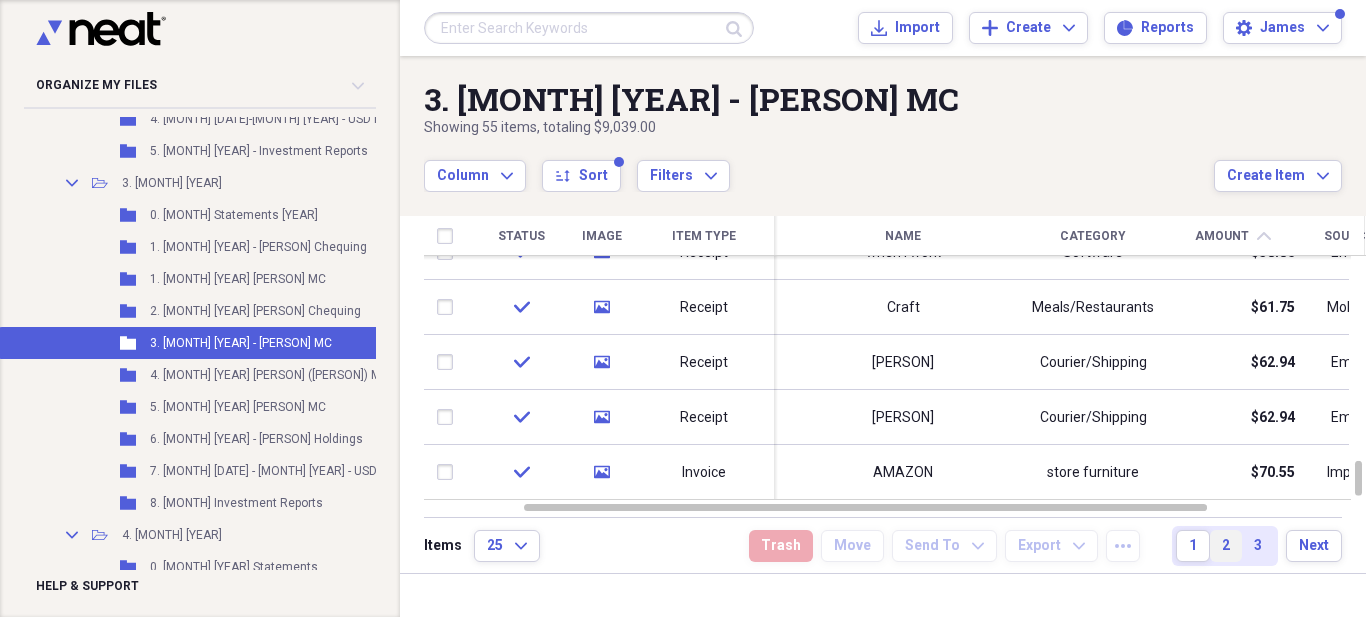 click on "2" at bounding box center [1226, 546] 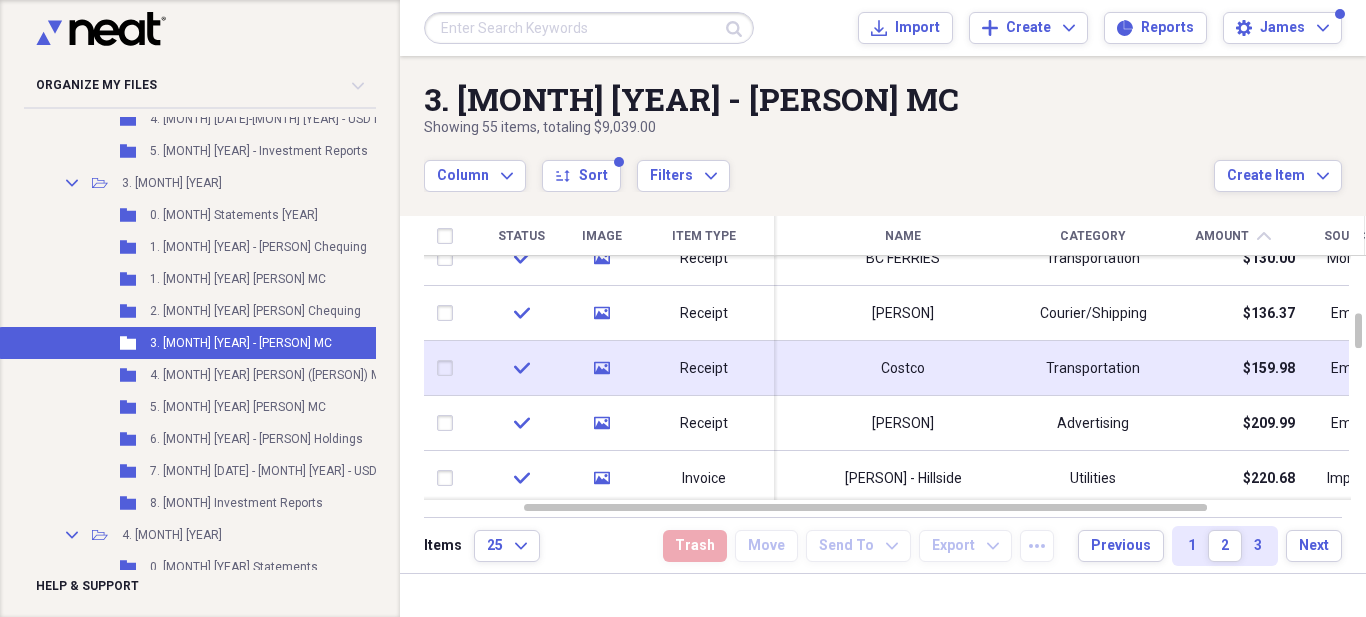 click on "Costco" at bounding box center [903, 369] 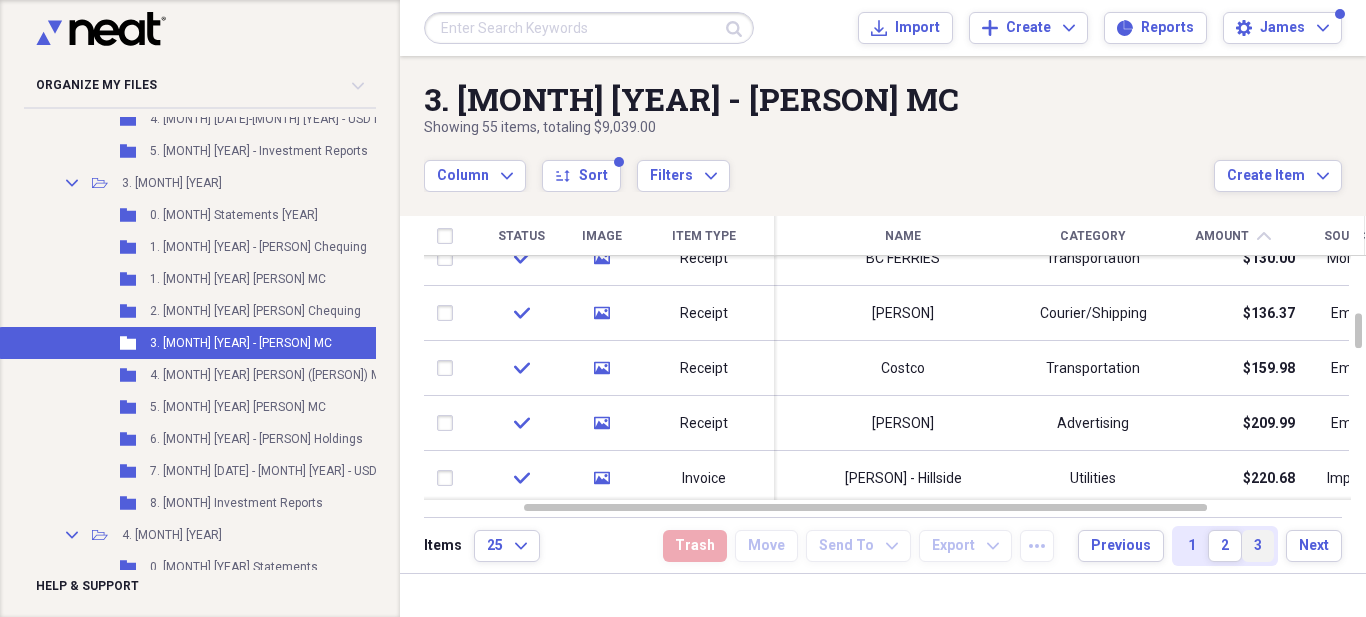 click on "3" at bounding box center [1258, 546] 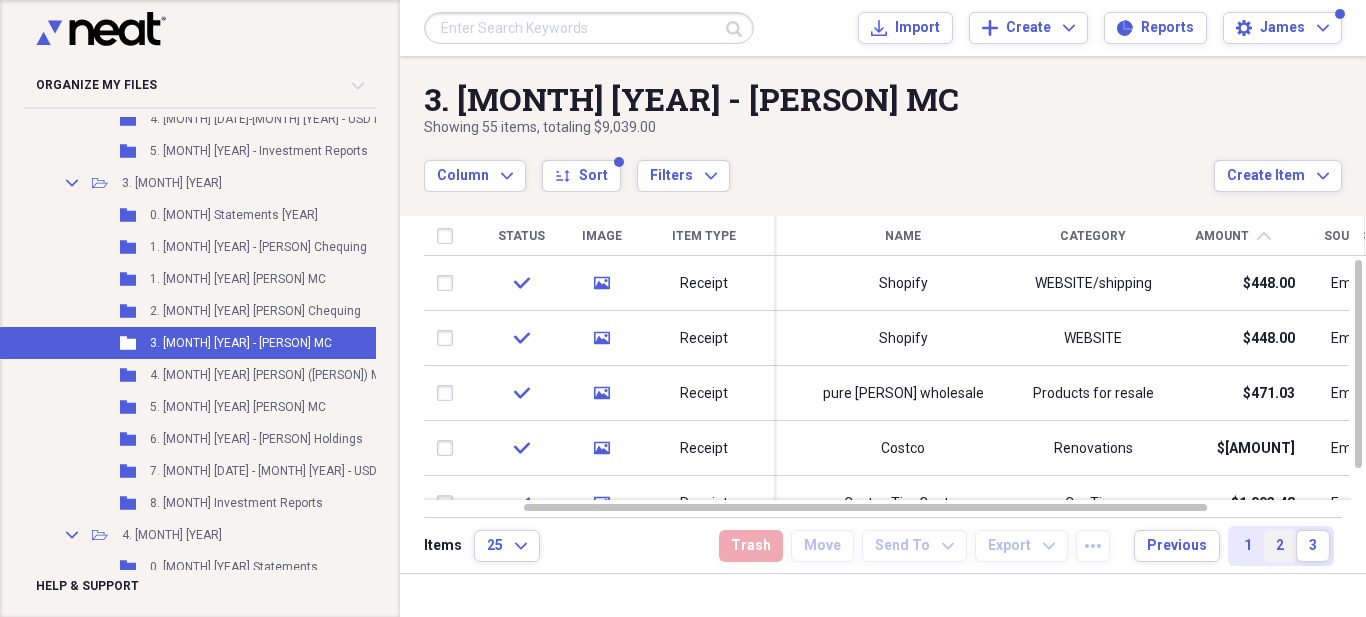 click on "2" at bounding box center [1280, 546] 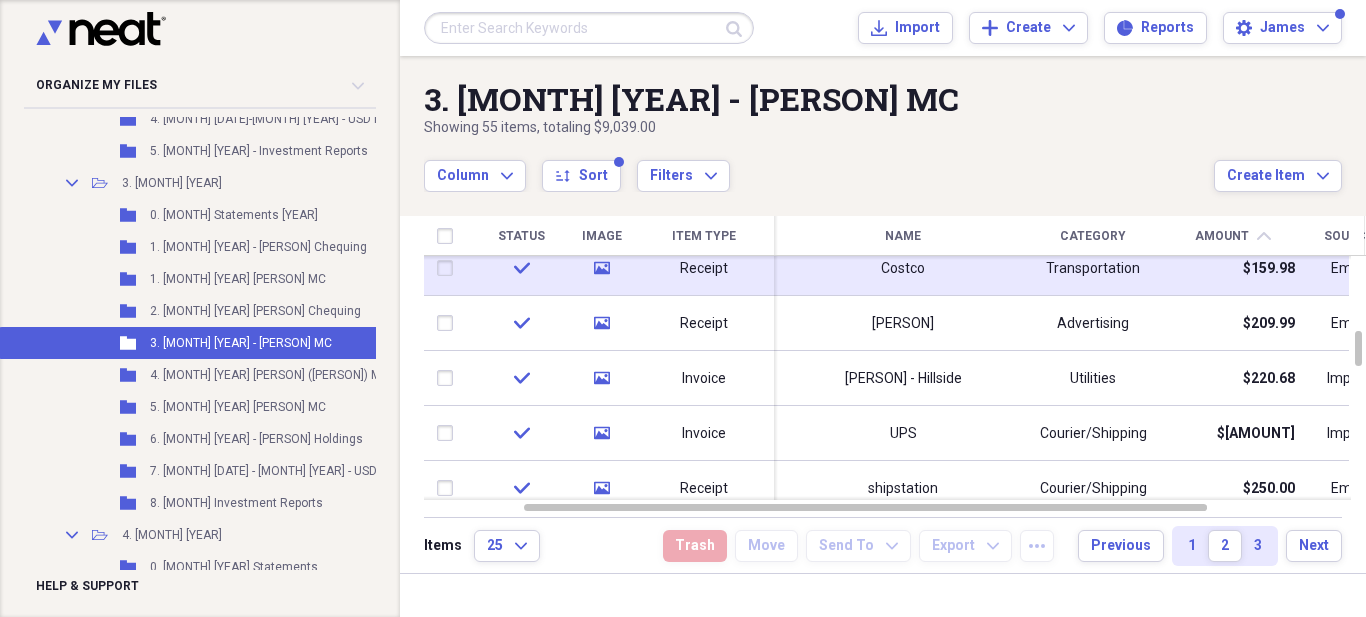 click on "Costco" at bounding box center (903, 269) 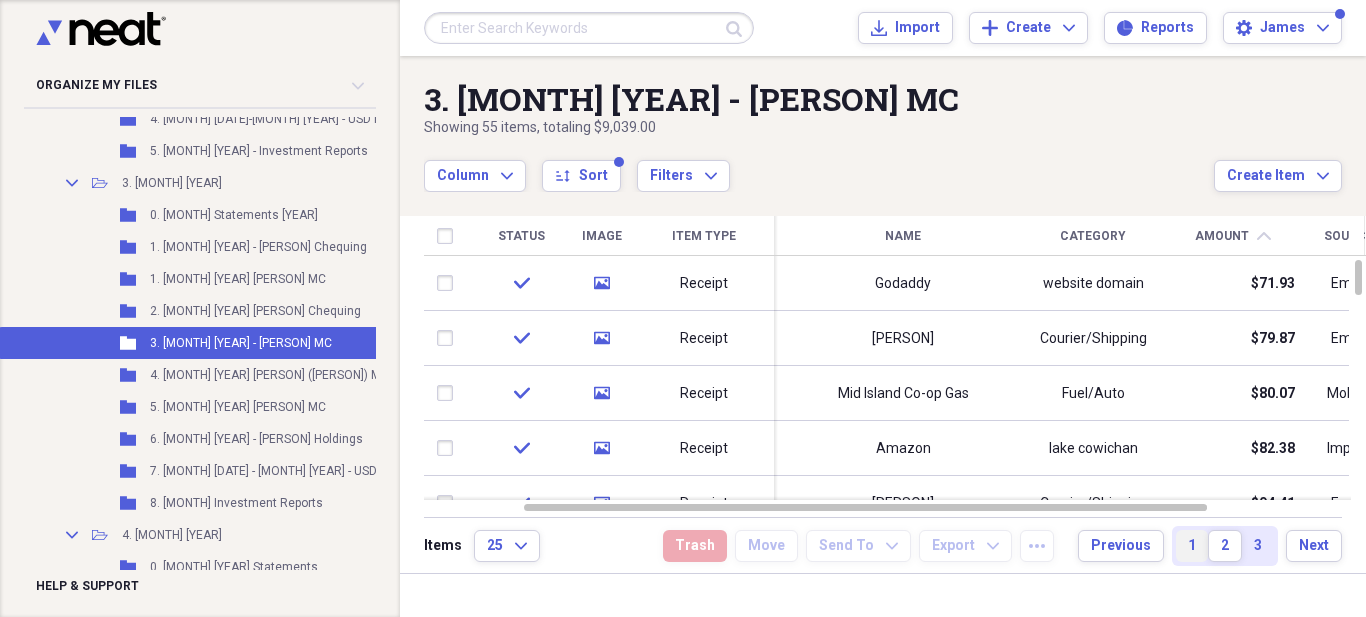 click on "1" at bounding box center [1192, 546] 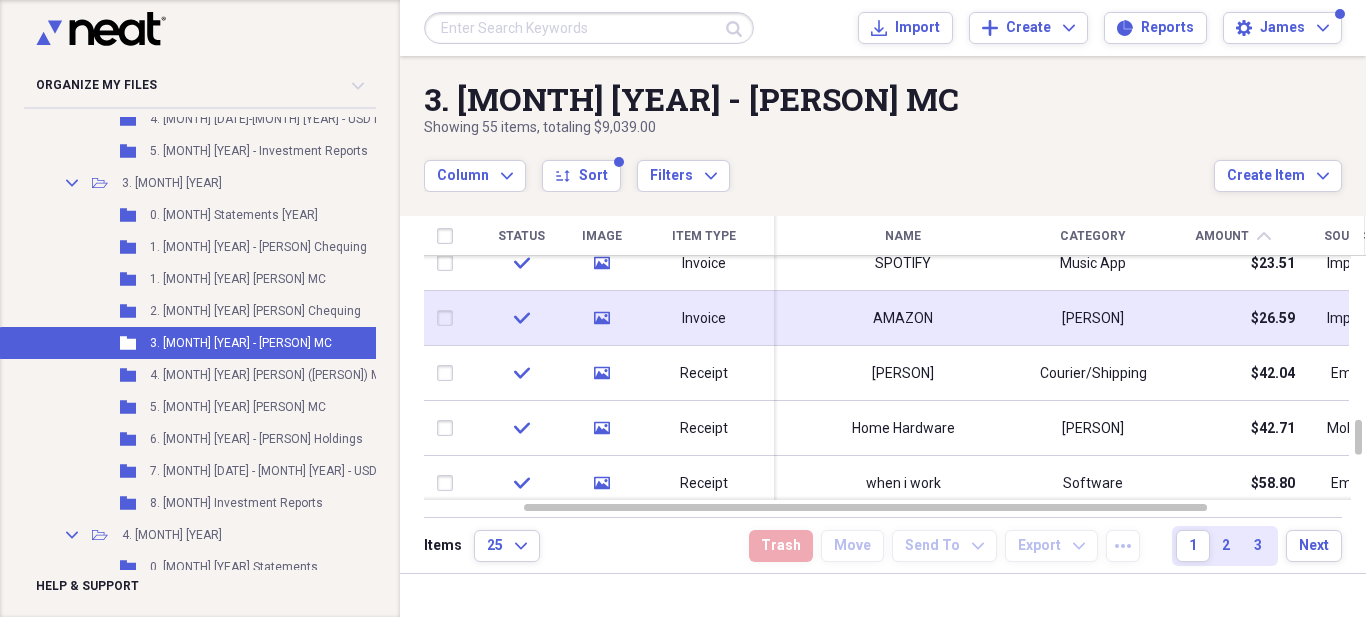 click on "AMAZON" at bounding box center [903, 319] 